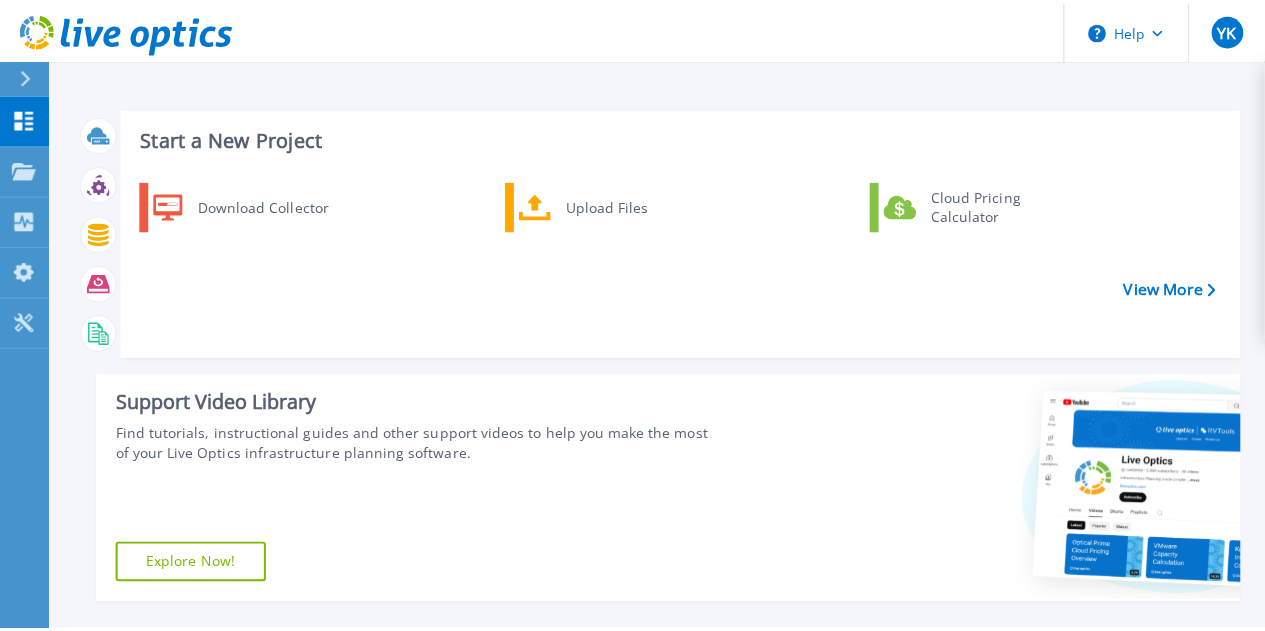 scroll, scrollTop: 0, scrollLeft: 0, axis: both 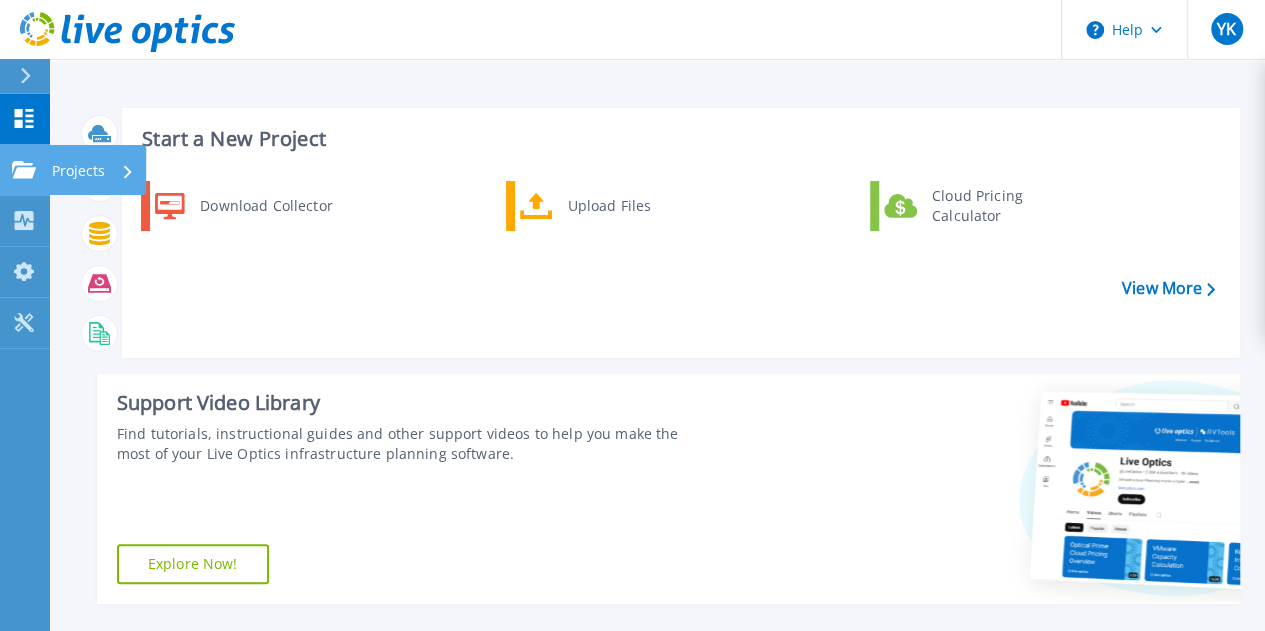 click 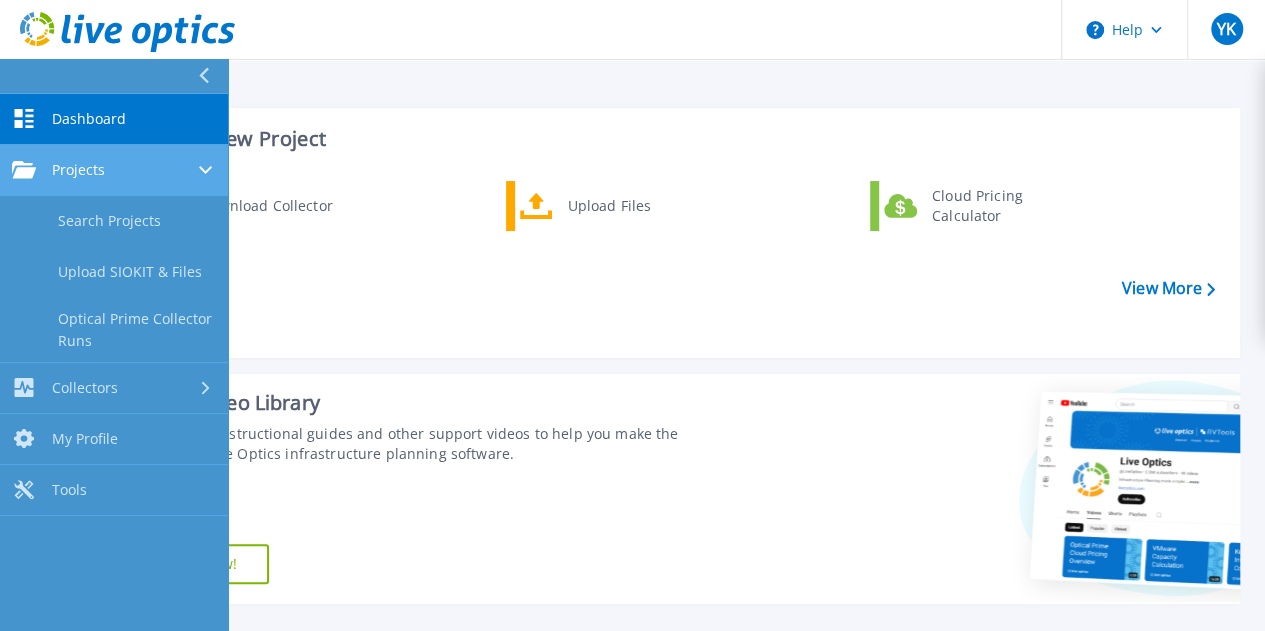 click on "Projects Projects" at bounding box center (114, 170) 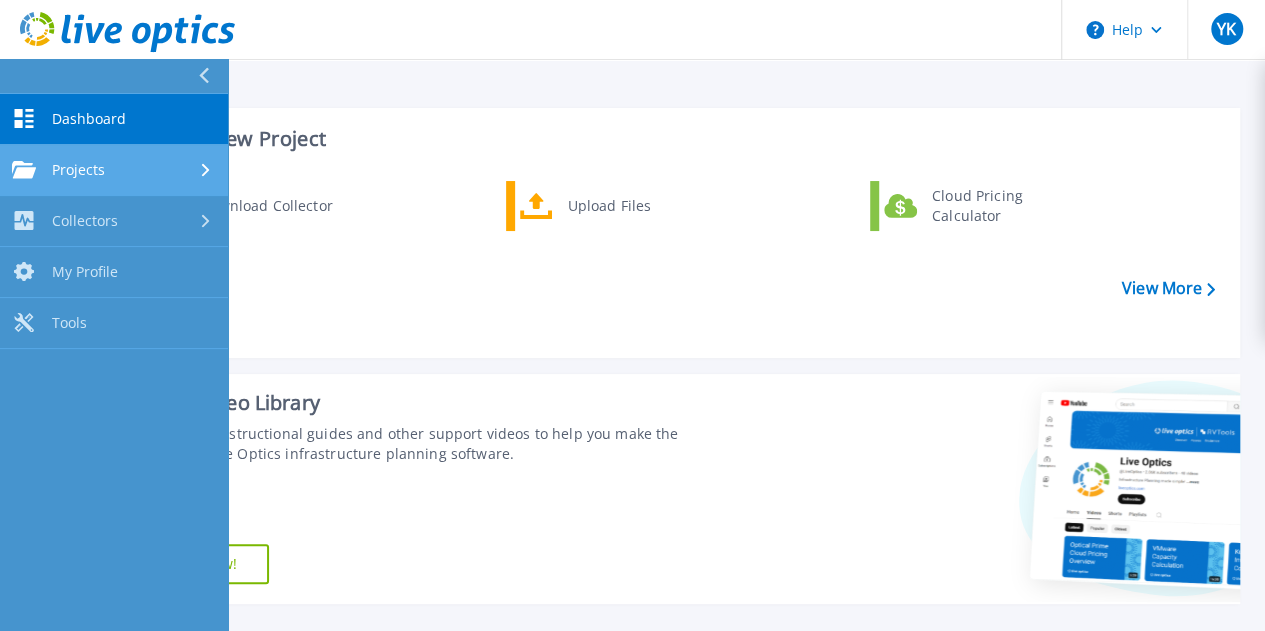 click on "Projects Projects" at bounding box center [114, 170] 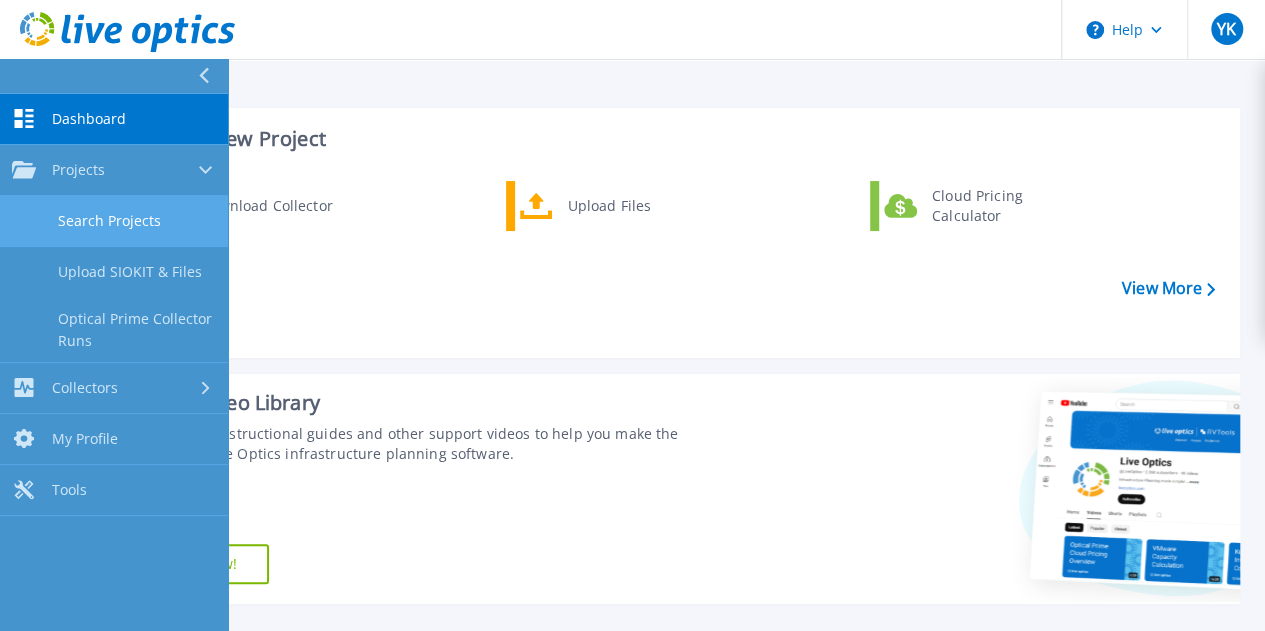 click on "Search Projects" at bounding box center (114, 221) 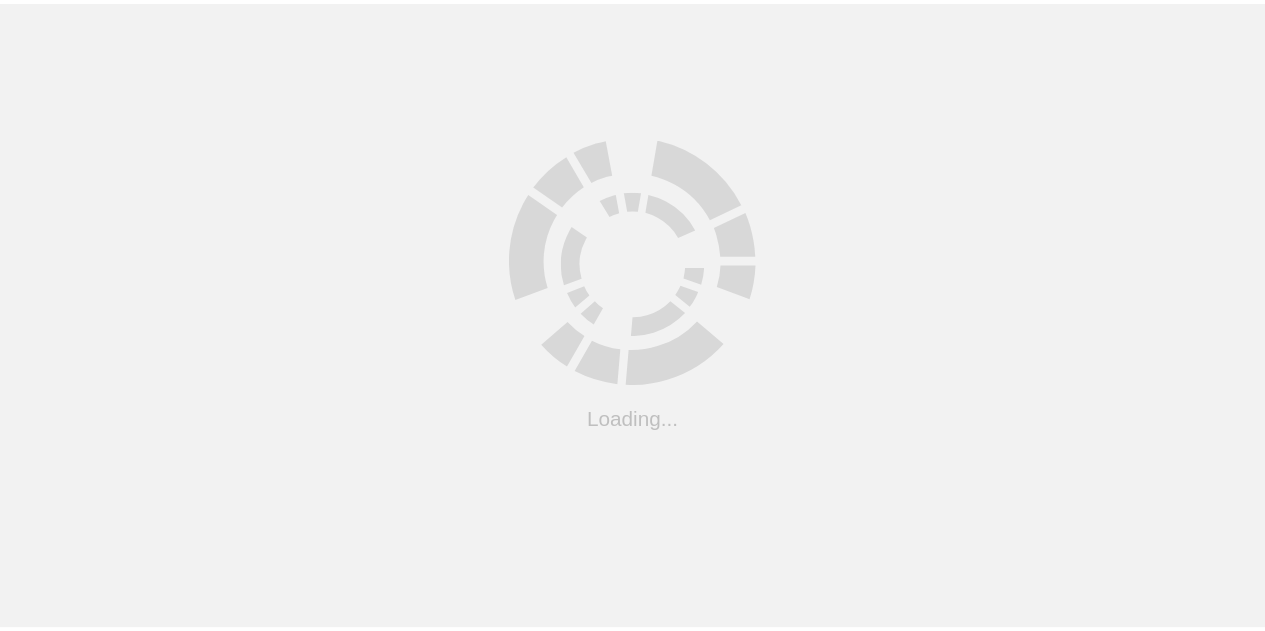 scroll, scrollTop: 0, scrollLeft: 0, axis: both 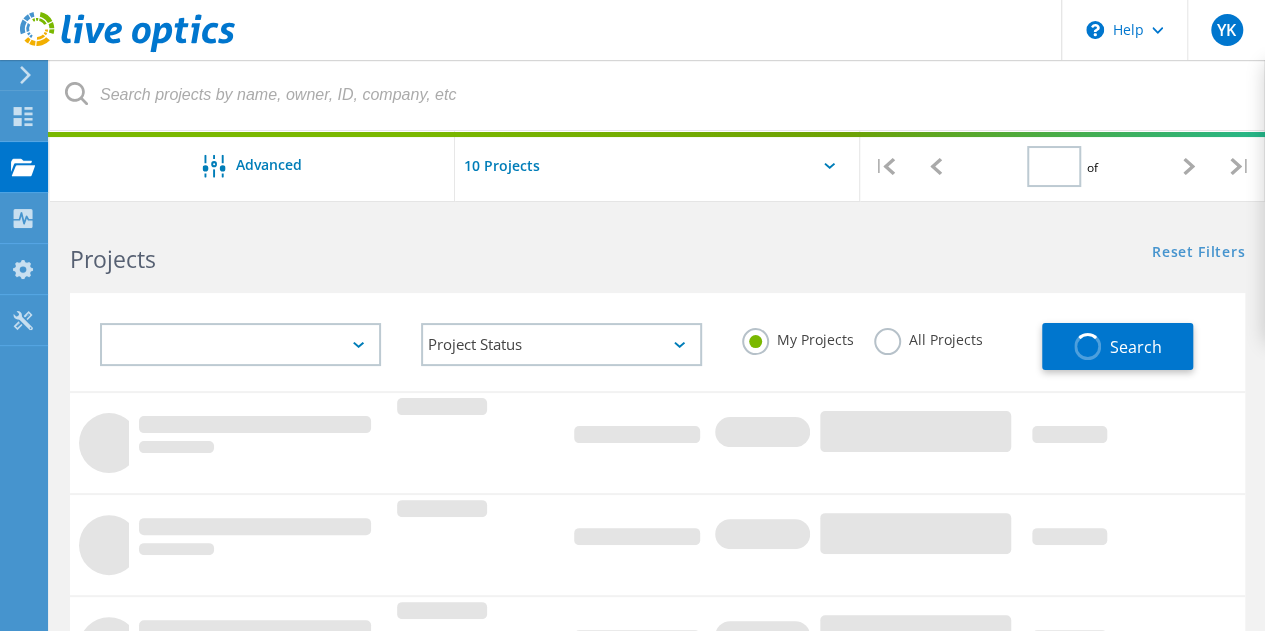 type on "1" 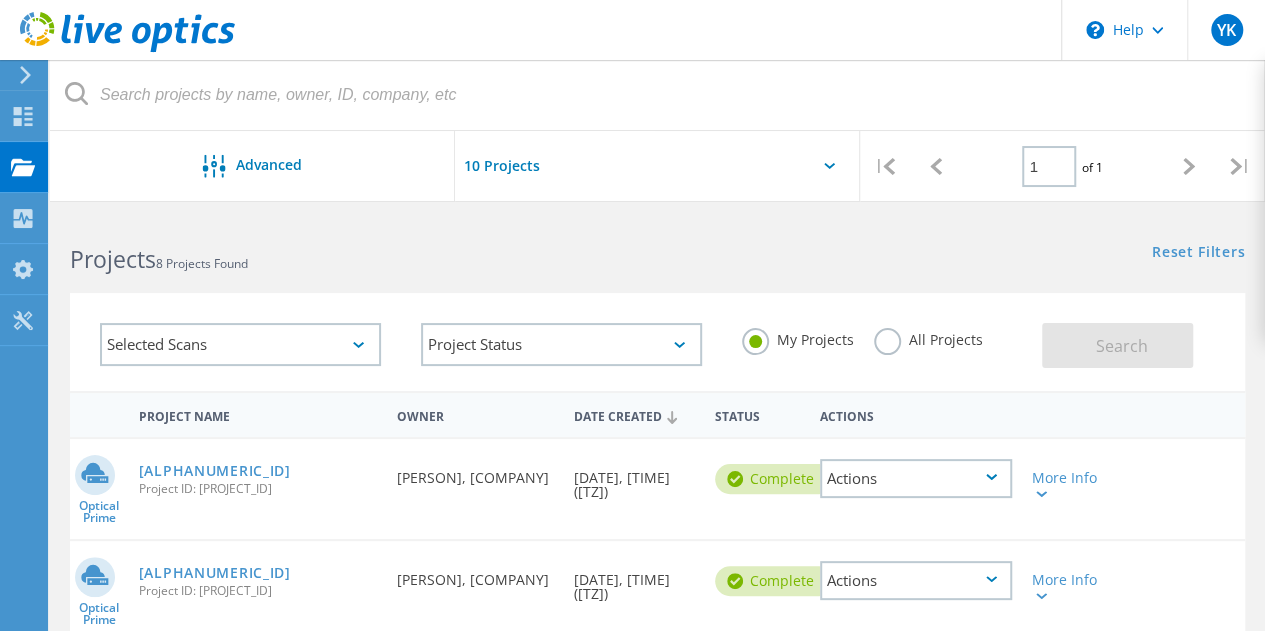 scroll, scrollTop: 200, scrollLeft: 0, axis: vertical 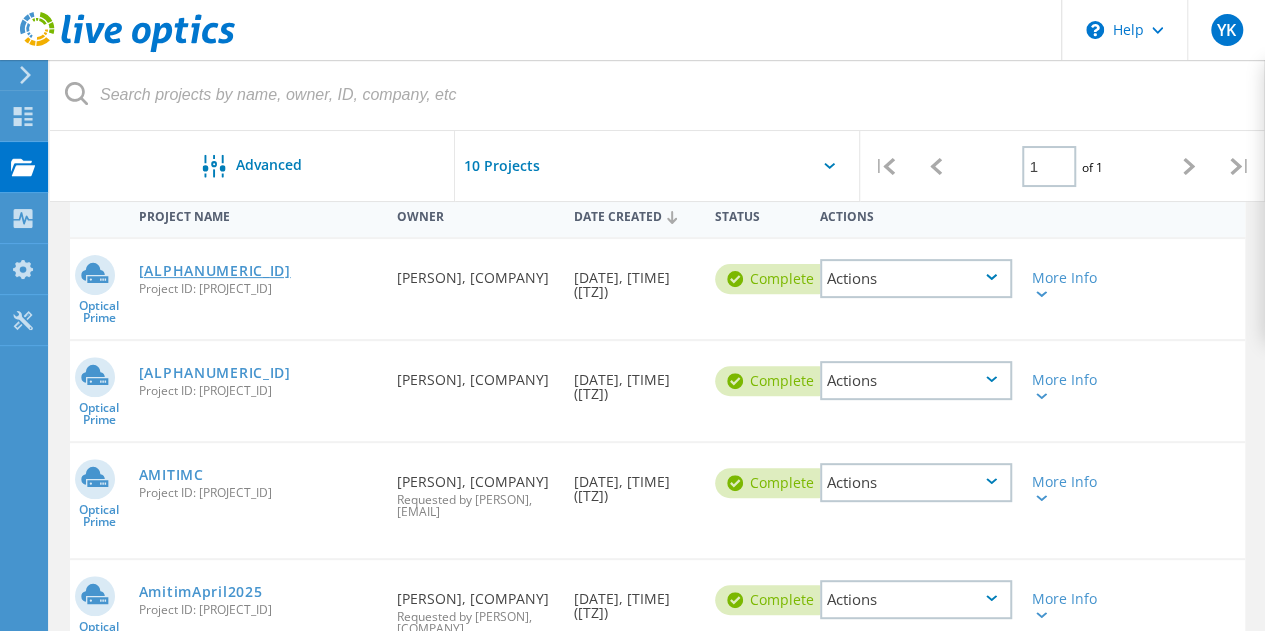 click on "PROD140725" 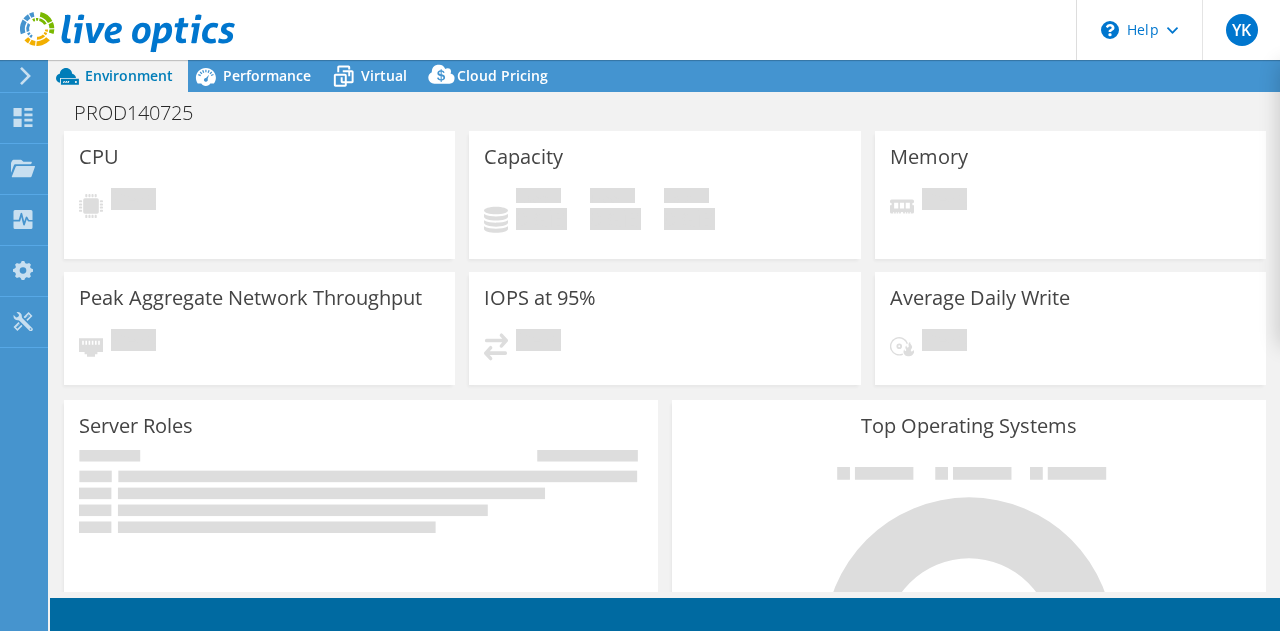 scroll, scrollTop: 0, scrollLeft: 0, axis: both 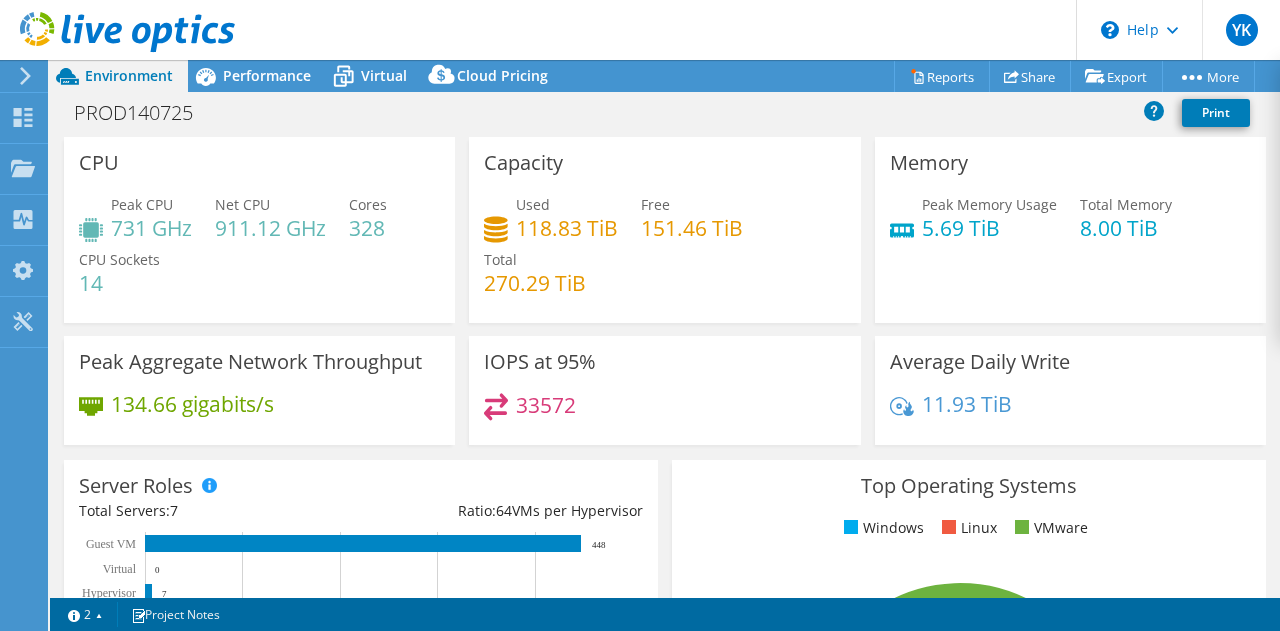 select on "USD" 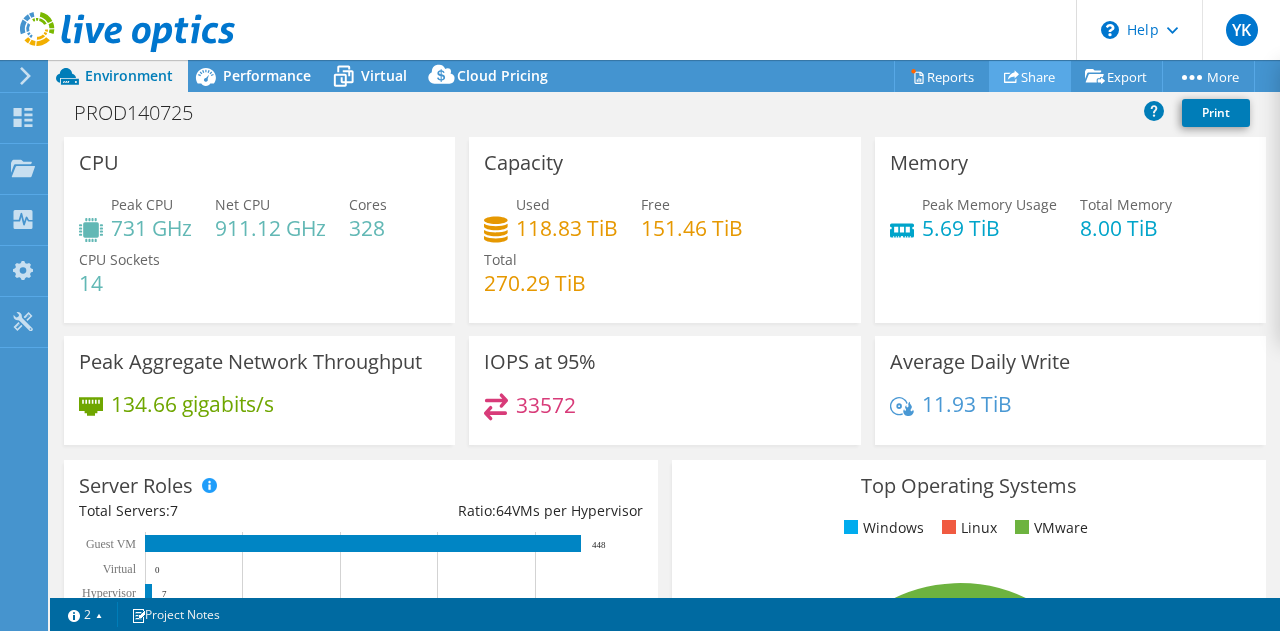 click on "Share" at bounding box center (1030, 76) 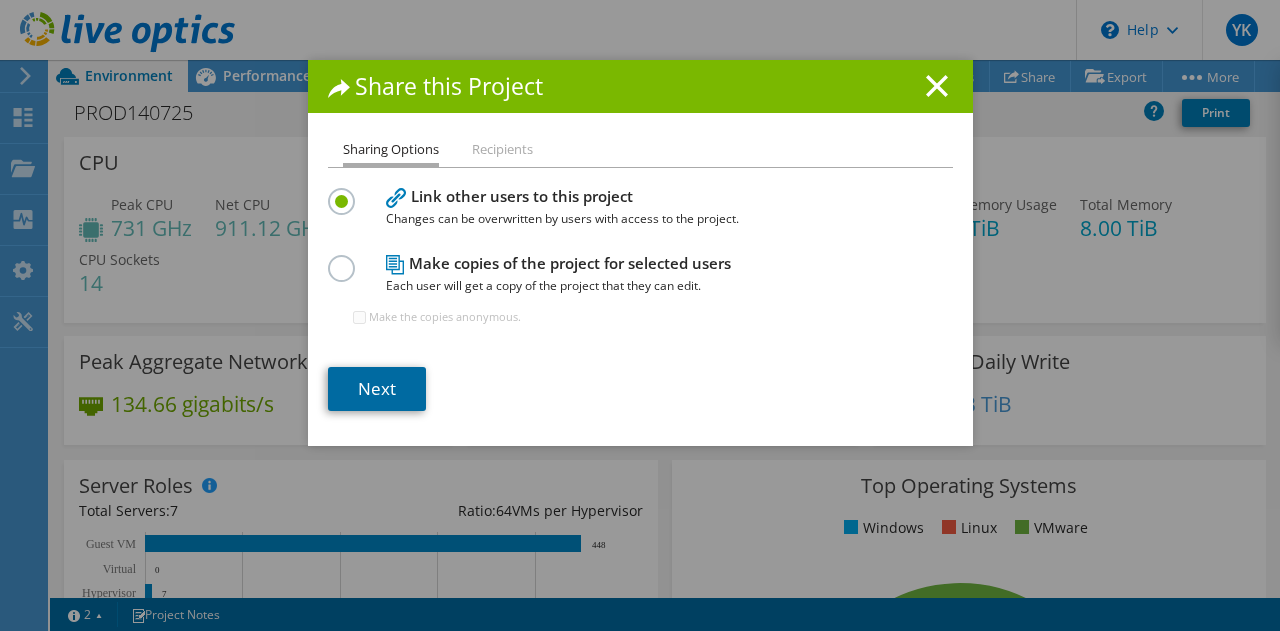 click on "Next" at bounding box center [377, 389] 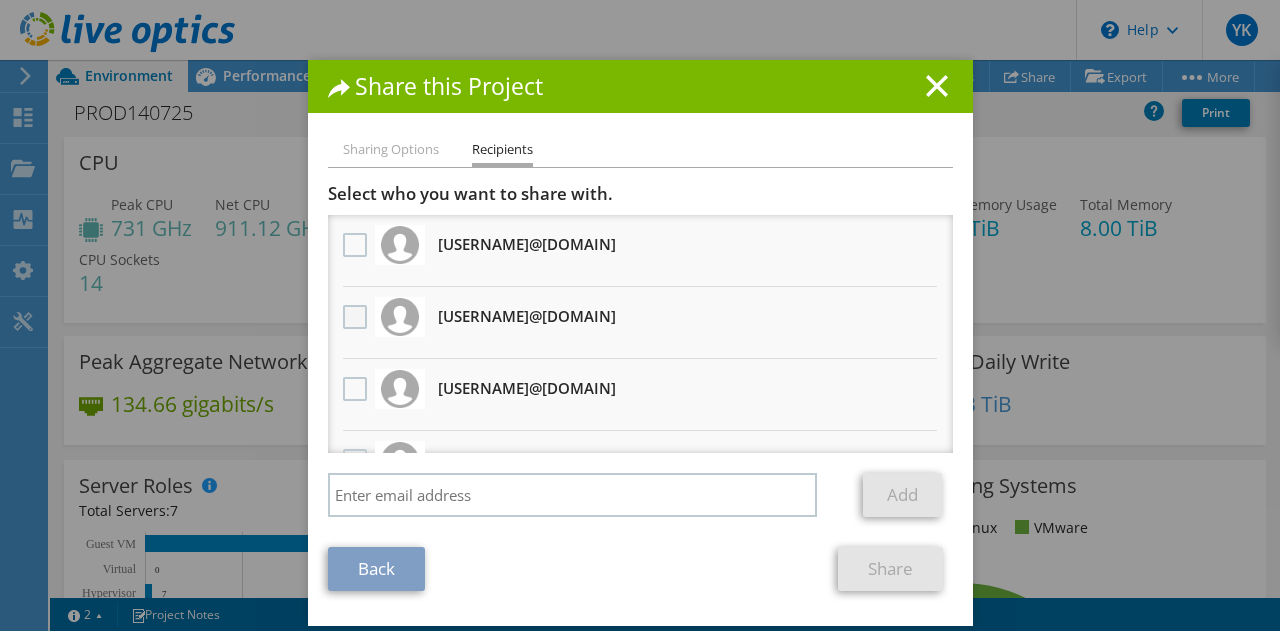 click at bounding box center (357, 317) 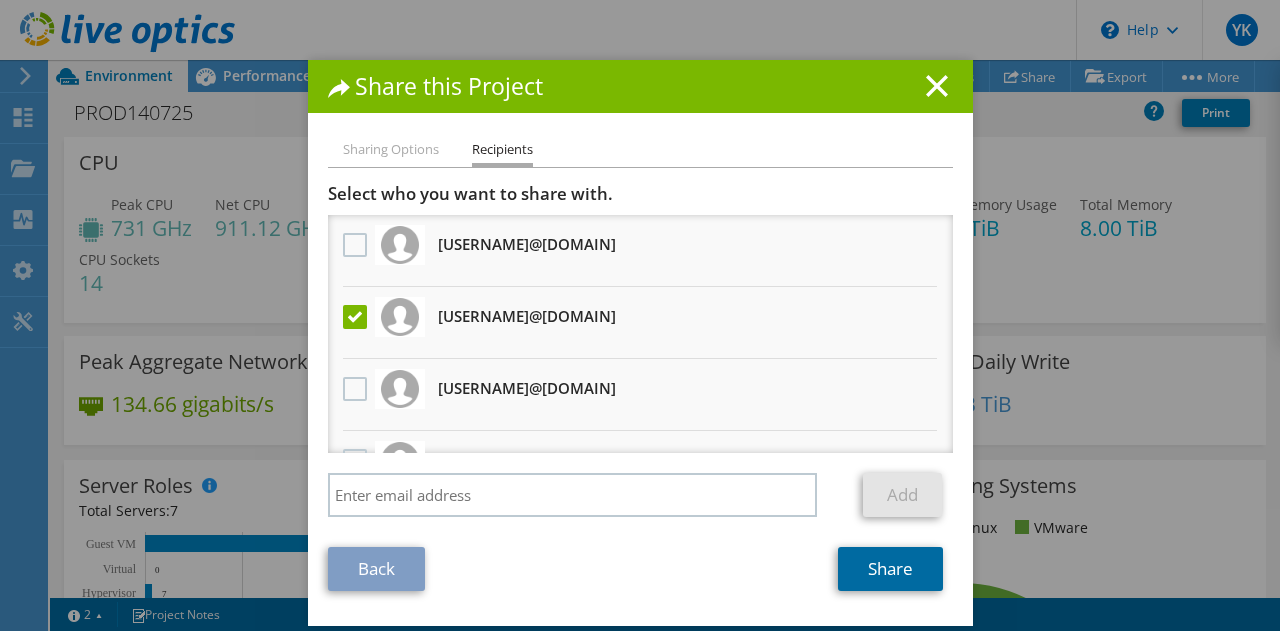 click on "Share" at bounding box center (890, 569) 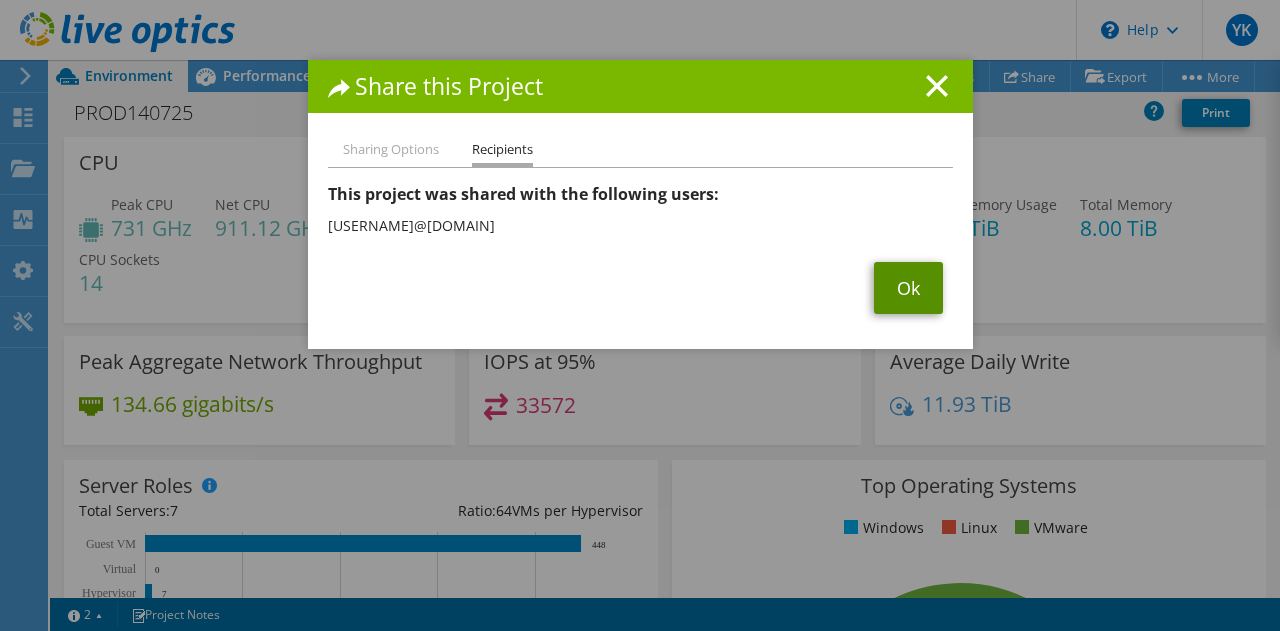 click on "Ok" at bounding box center [908, 288] 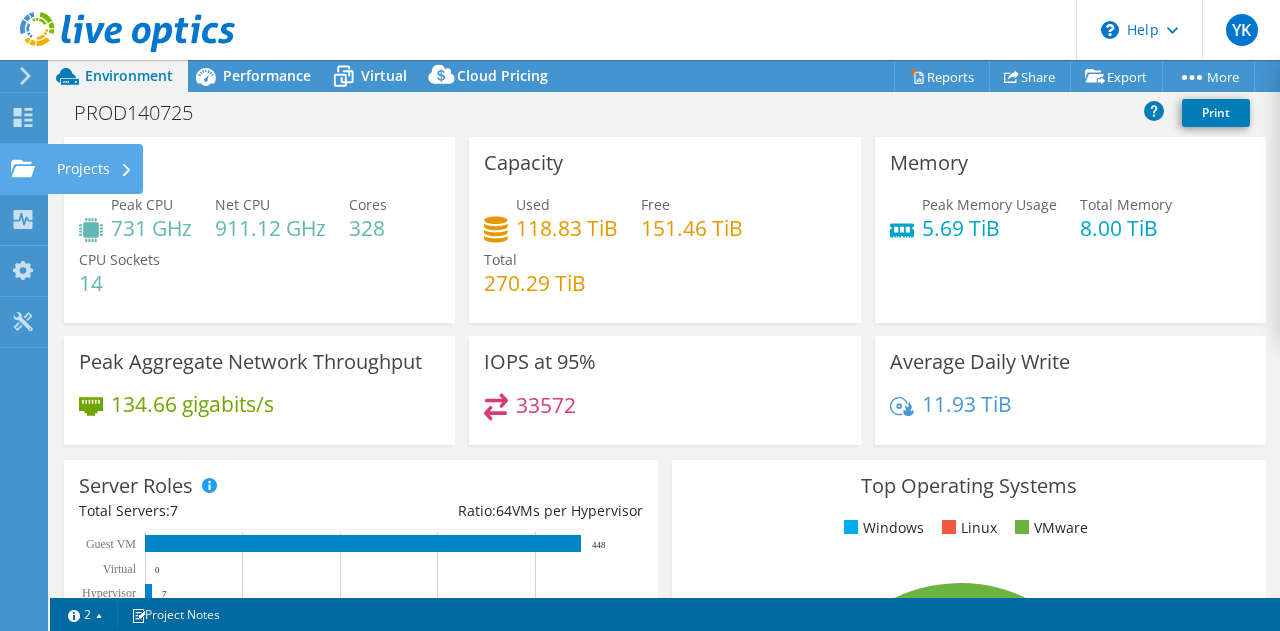 click on "Projects" at bounding box center (95, 169) 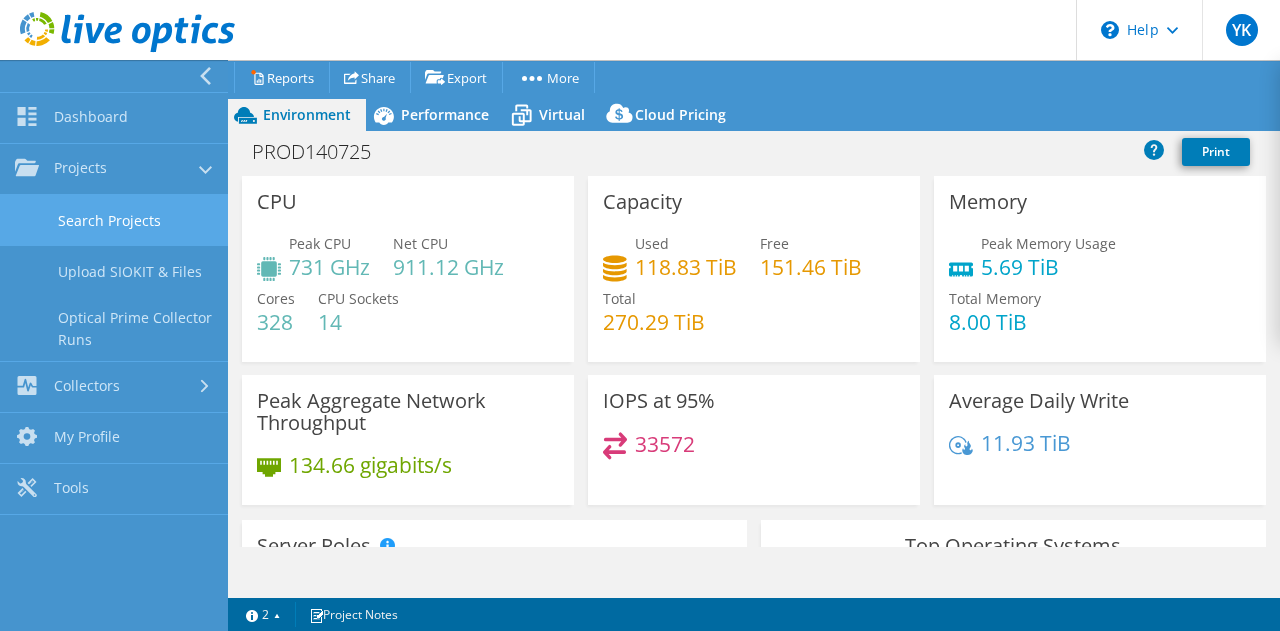 click on "Search Projects" at bounding box center (114, 220) 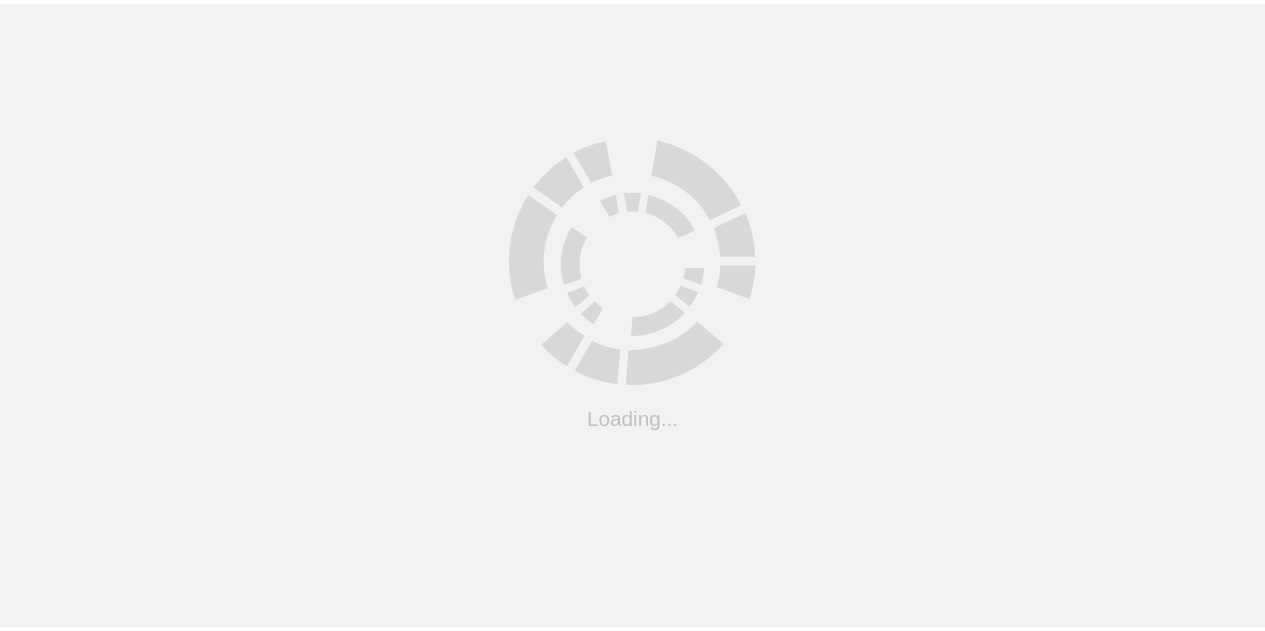 scroll, scrollTop: 0, scrollLeft: 0, axis: both 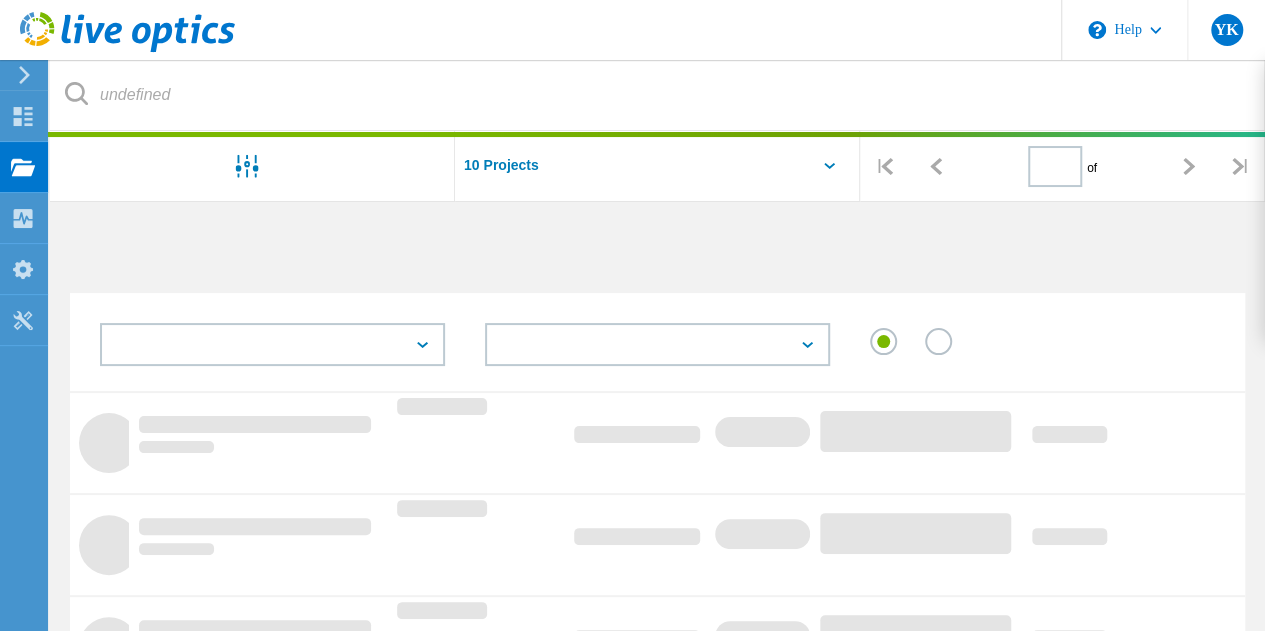 type on "1" 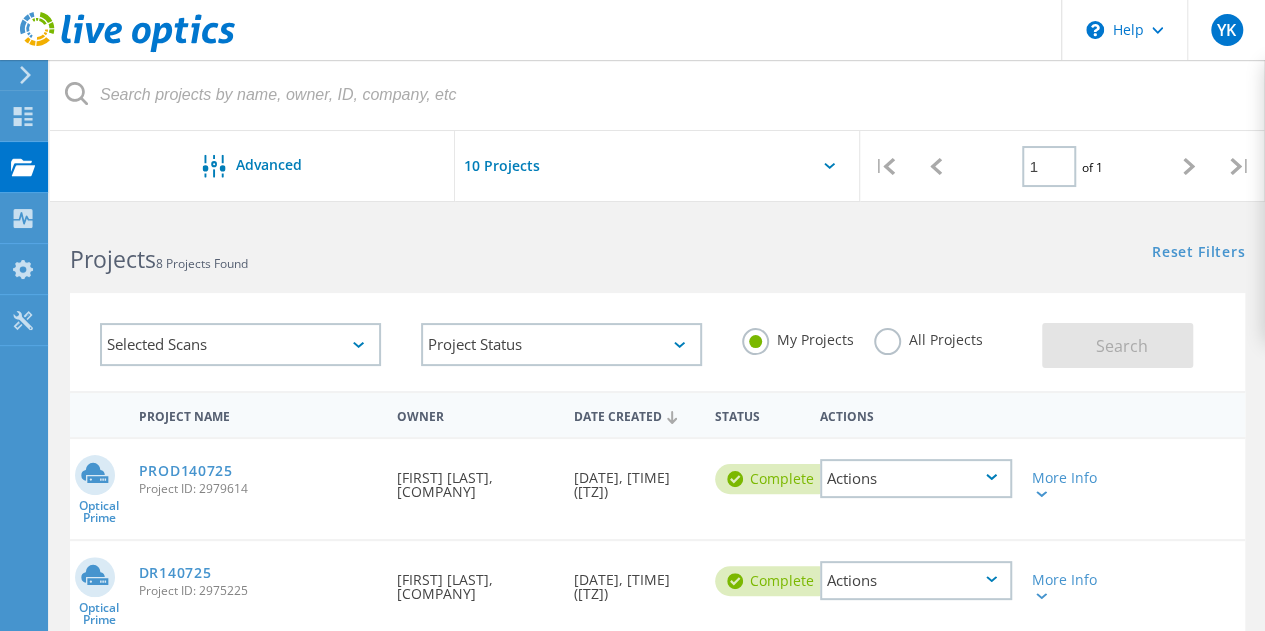 scroll, scrollTop: 300, scrollLeft: 0, axis: vertical 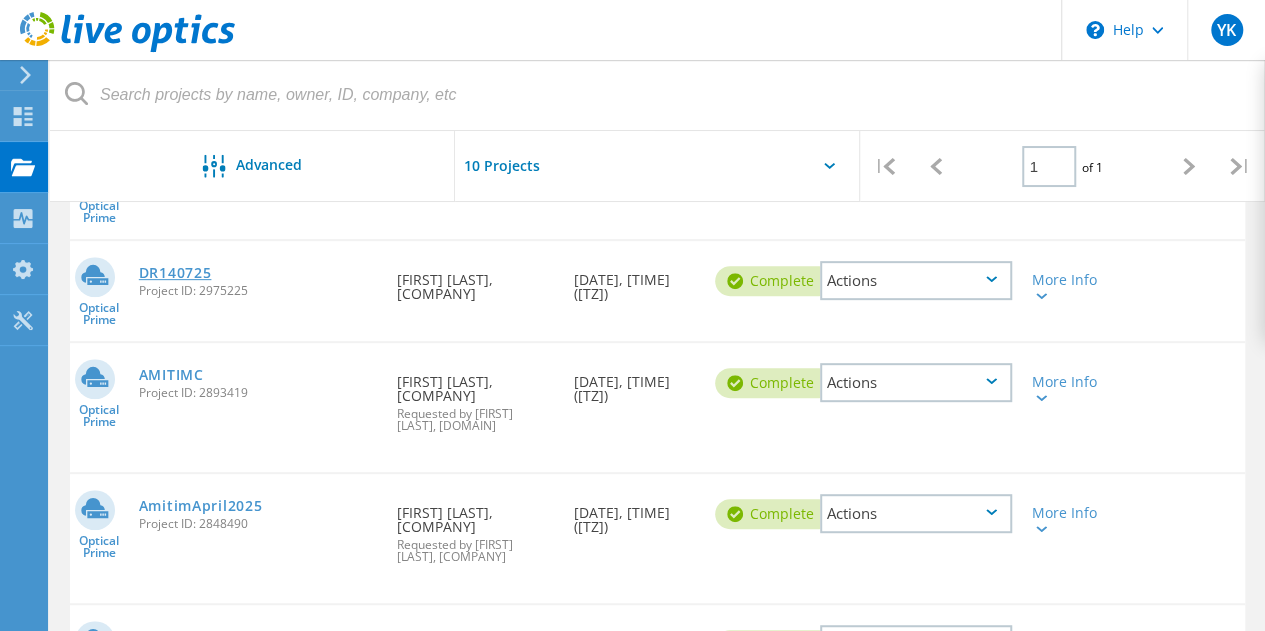 click on "DR140725" 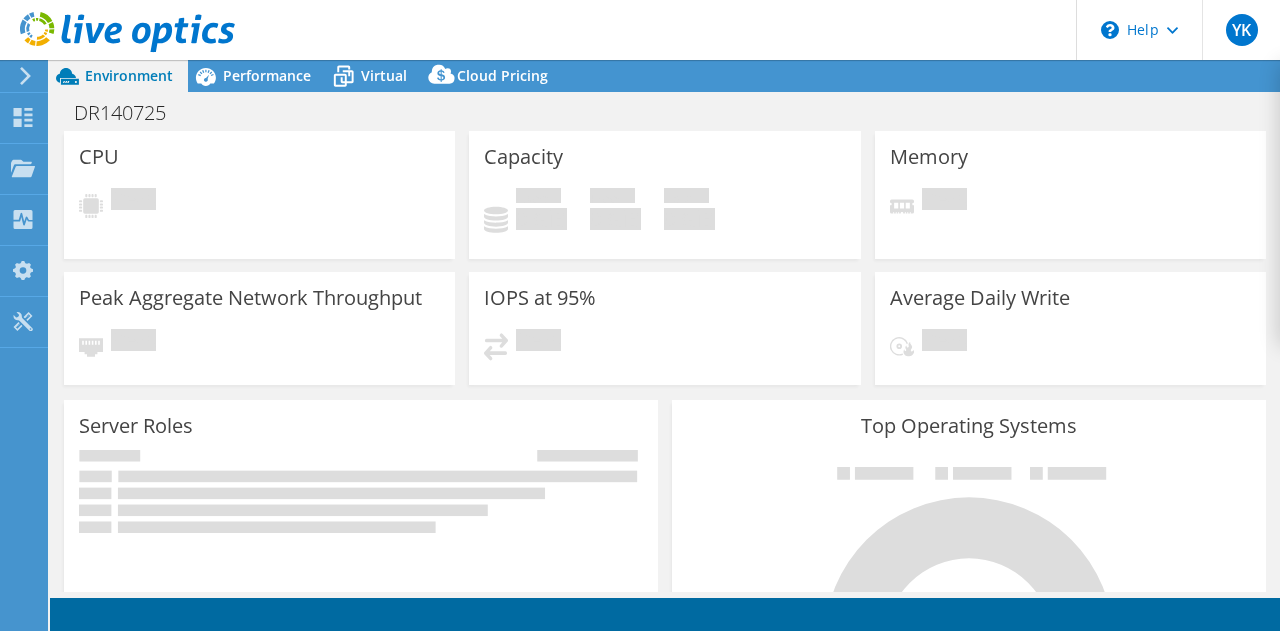 scroll, scrollTop: 0, scrollLeft: 0, axis: both 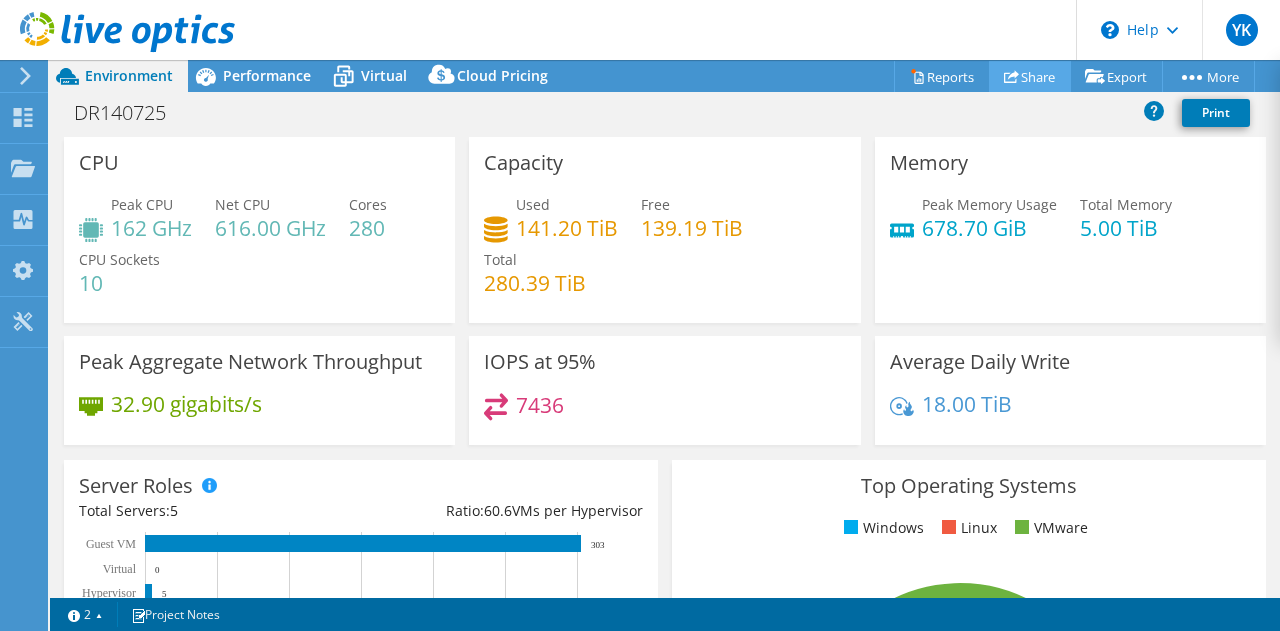 click on "Share" at bounding box center (1030, 76) 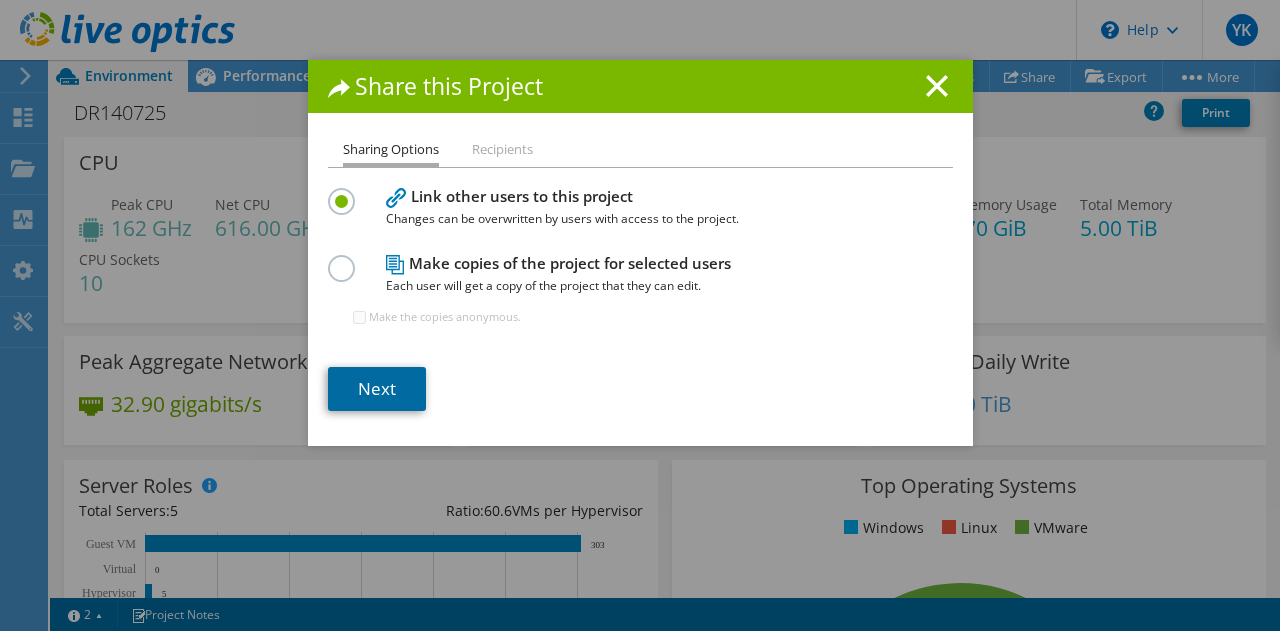 click on "Next" at bounding box center [377, 389] 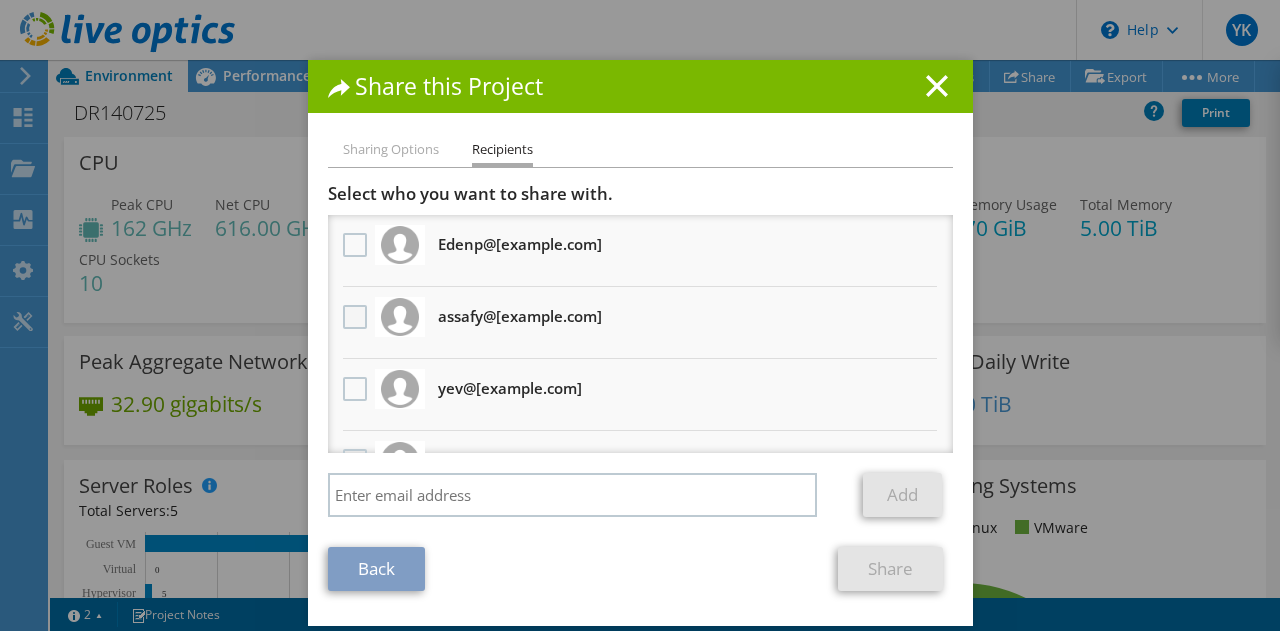 click at bounding box center (357, 317) 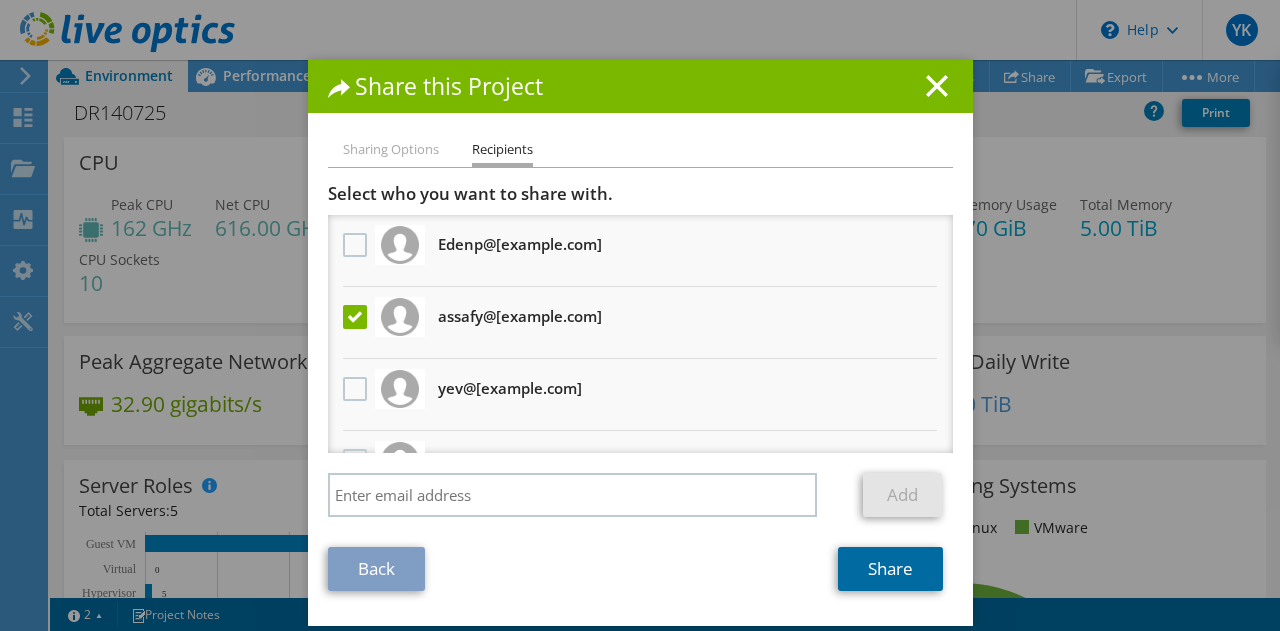 click on "Share" at bounding box center [890, 569] 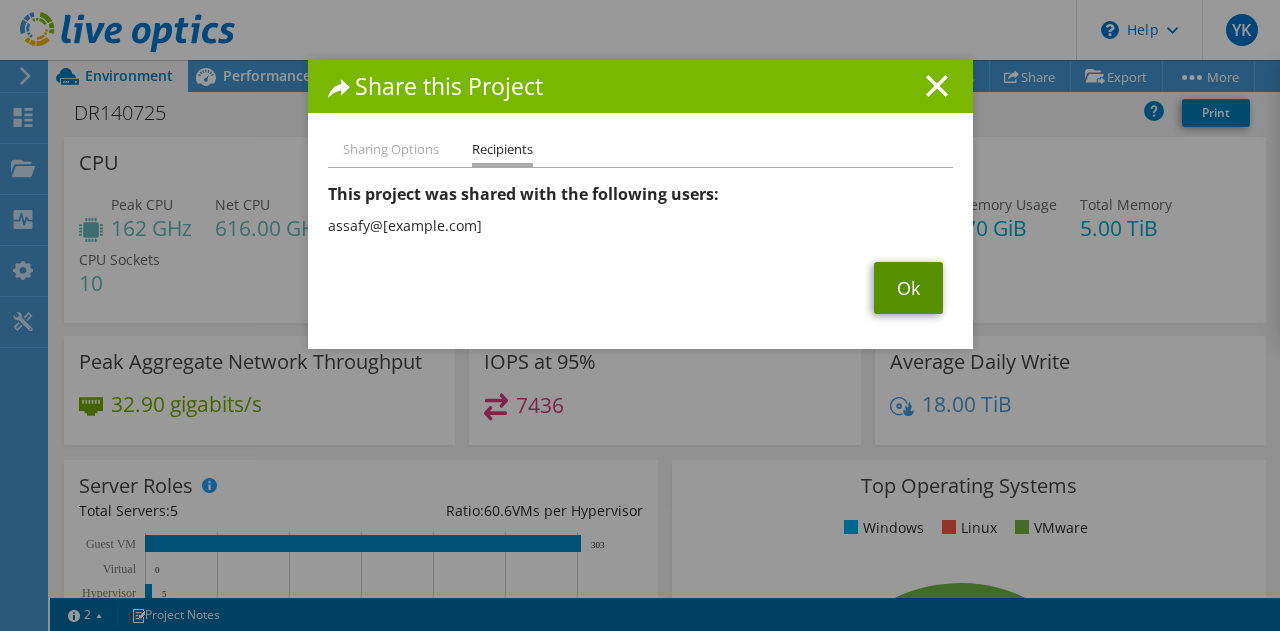 click on "Ok" at bounding box center [908, 288] 